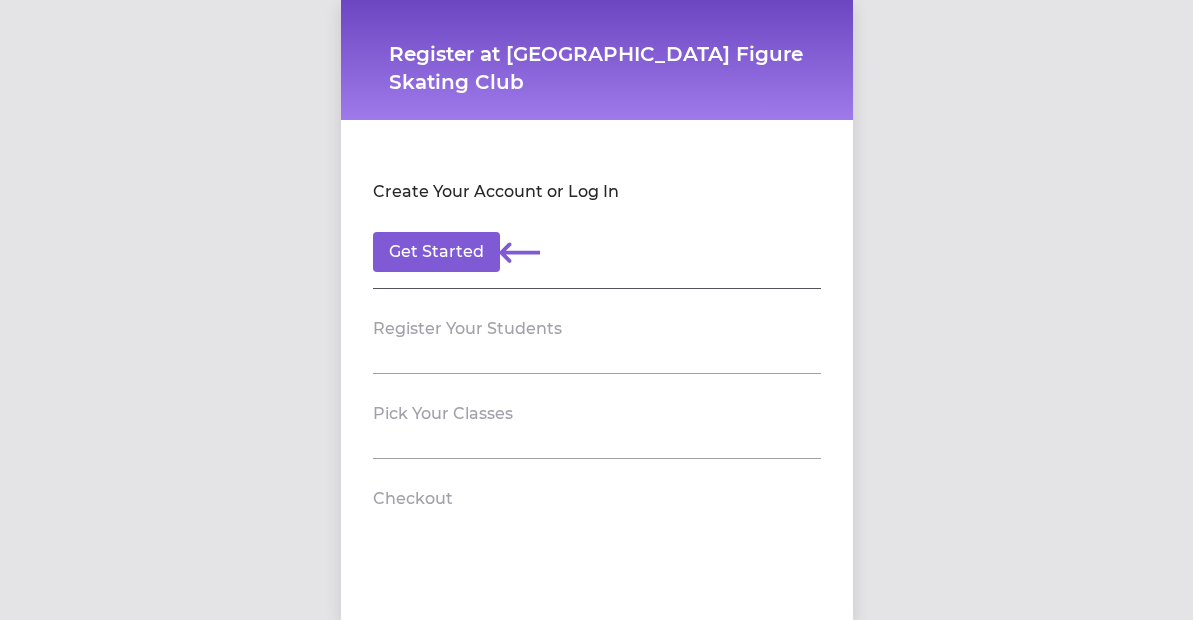 scroll, scrollTop: 0, scrollLeft: 0, axis: both 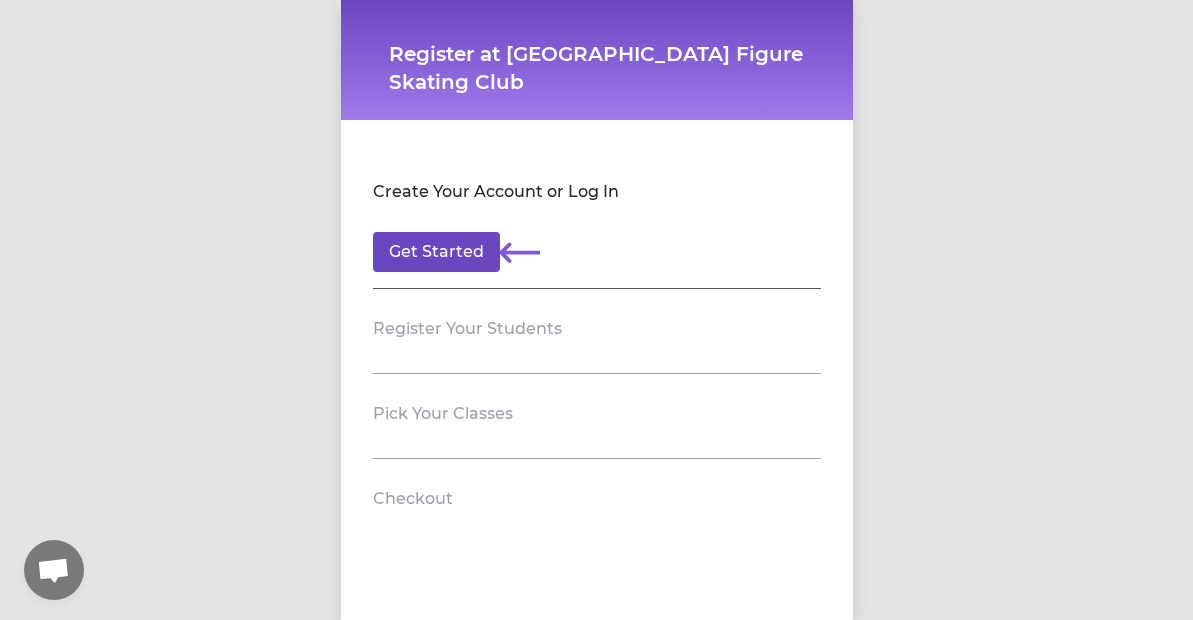 click on "Get Started" at bounding box center (436, 252) 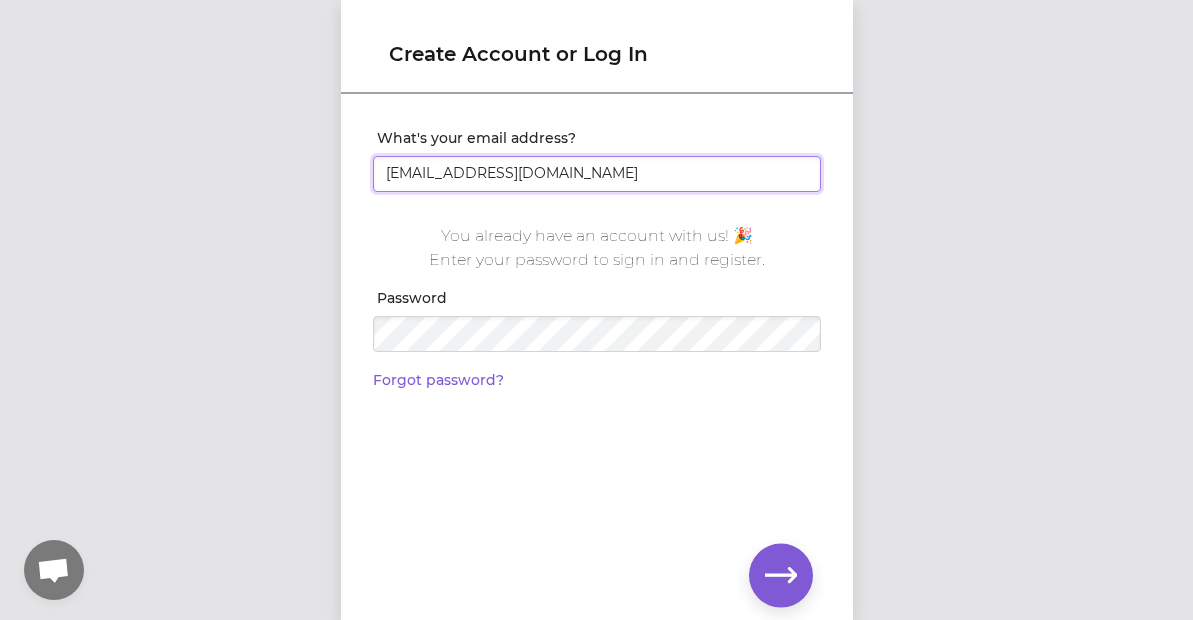 type on "[EMAIL_ADDRESS][DOMAIN_NAME]" 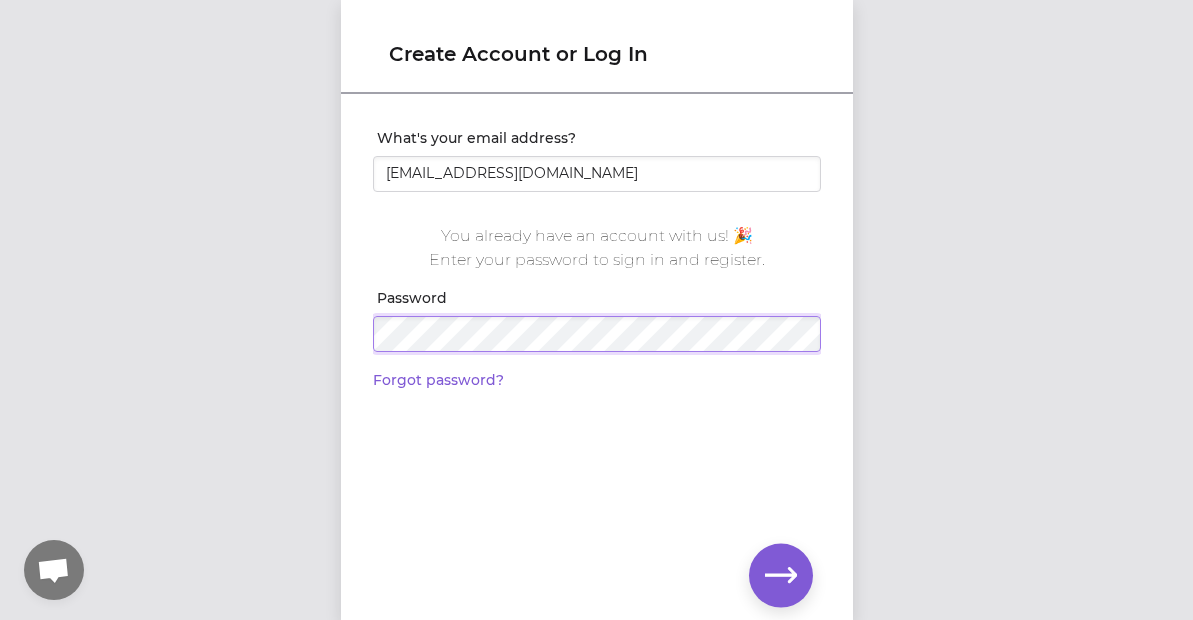click at bounding box center (0, 0) 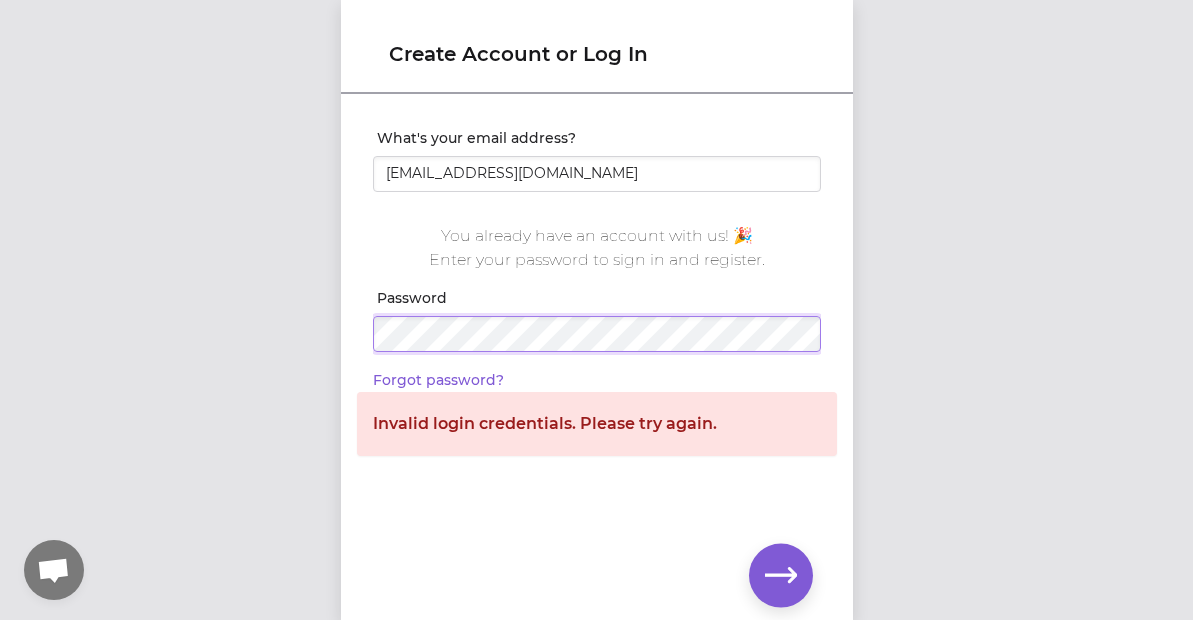 click on "Create Account or Log In What's your email address? [PERSON_NAME][EMAIL_ADDRESS][DOMAIN_NAME] You already have an account with us! 🎉 Enter your password to sign in and register. Password Forgot password? 👋 It looks like you're new here. Just answer 3 basic questions and we can make an account for you. If you think you have an account already, check the email address for typos. 🙈 Invalid login credentials. Please try again." at bounding box center [596, 310] 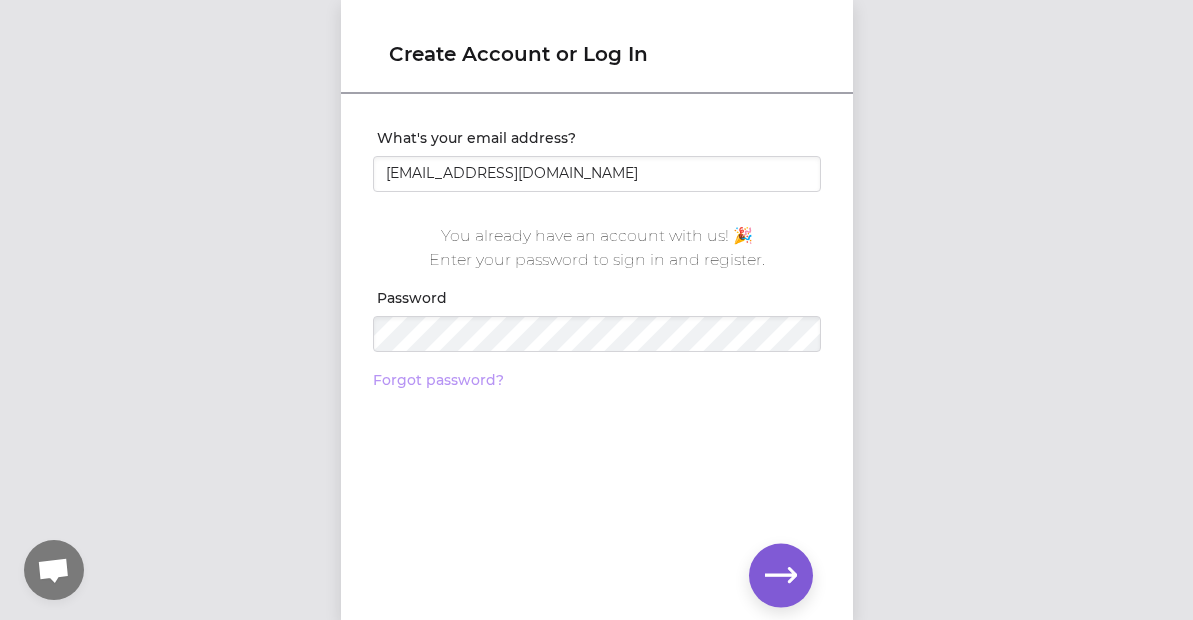click on "Forgot password?" at bounding box center [438, 380] 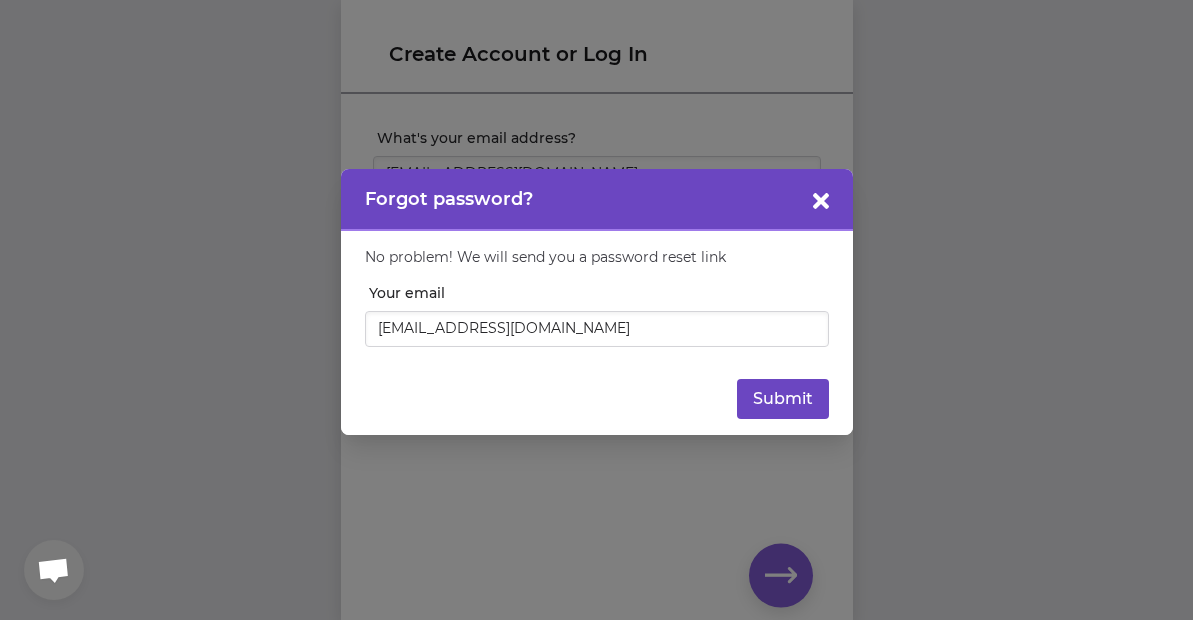 click on "Submit" at bounding box center (783, 399) 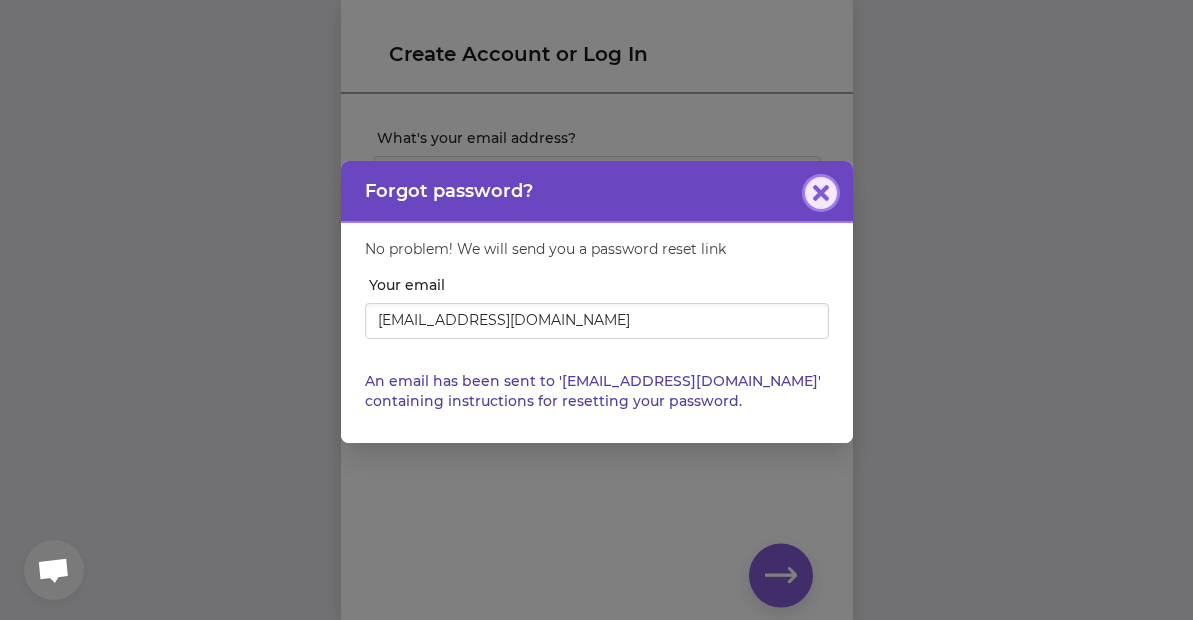 click 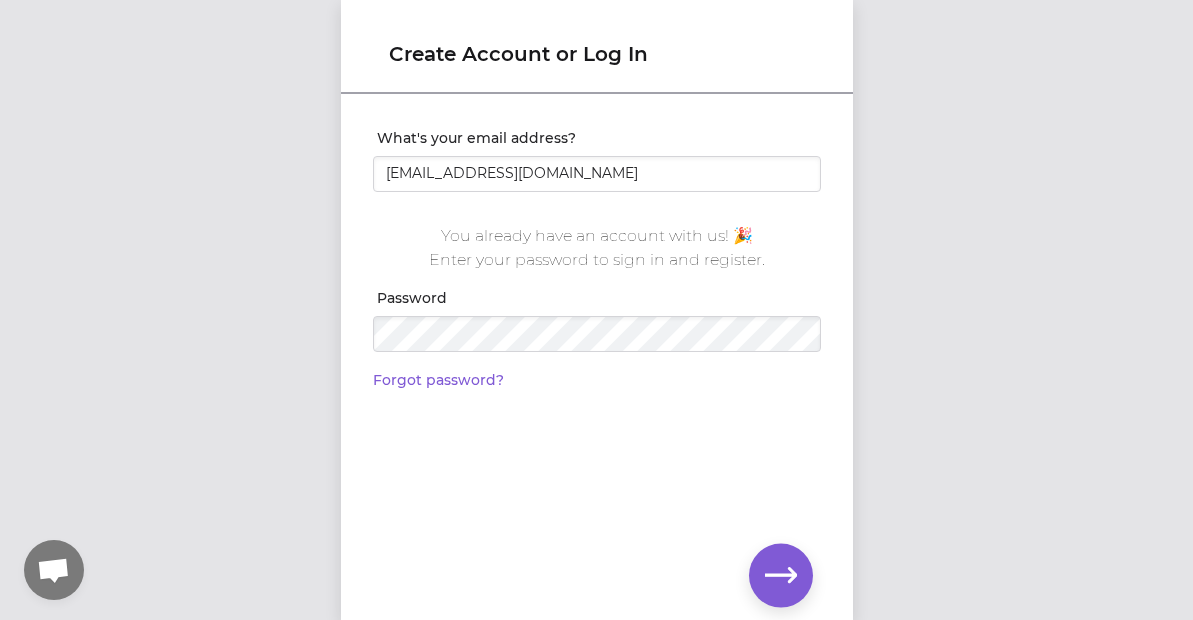 click at bounding box center (781, 576) 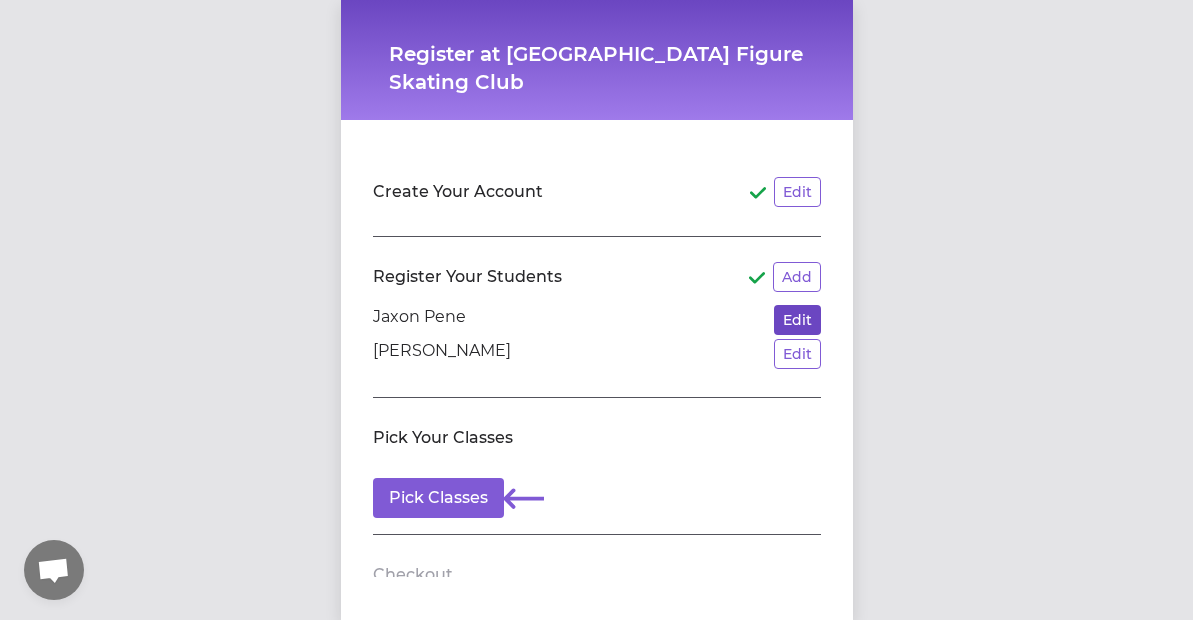 click on "Edit" at bounding box center (797, 320) 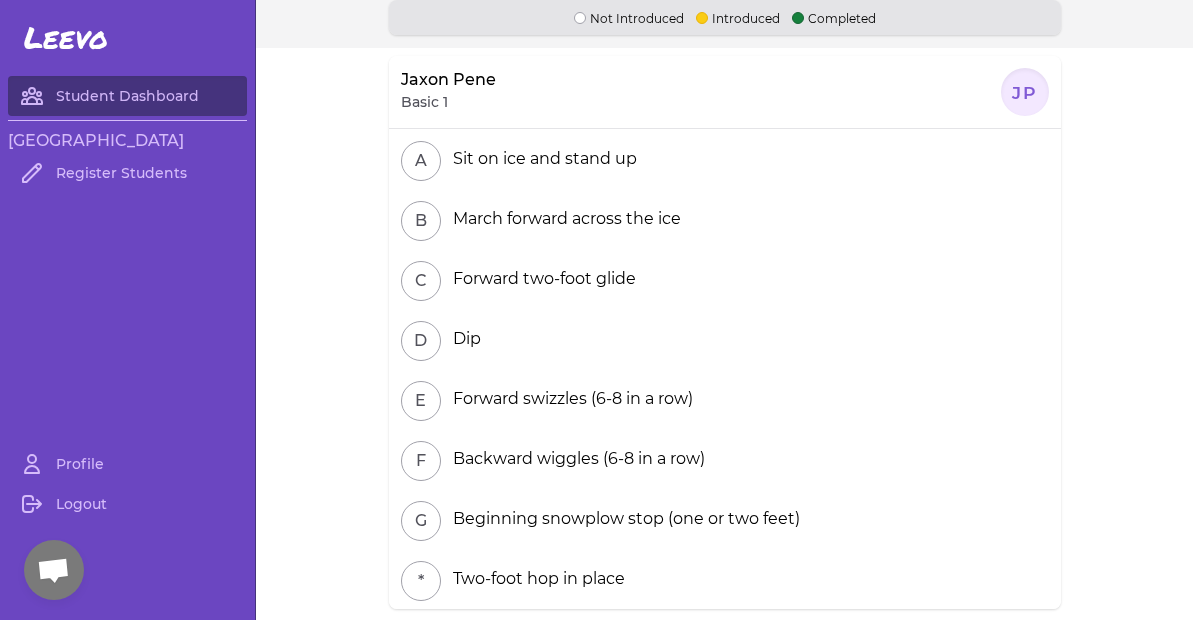 scroll, scrollTop: 0, scrollLeft: 0, axis: both 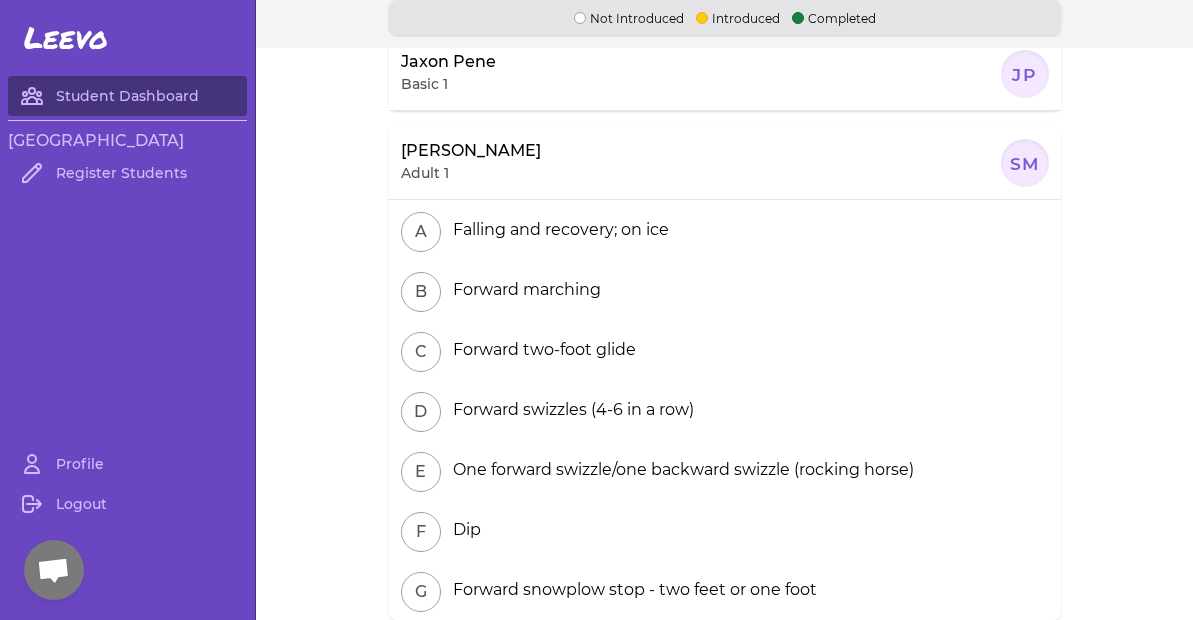 click on "A" at bounding box center (421, 232) 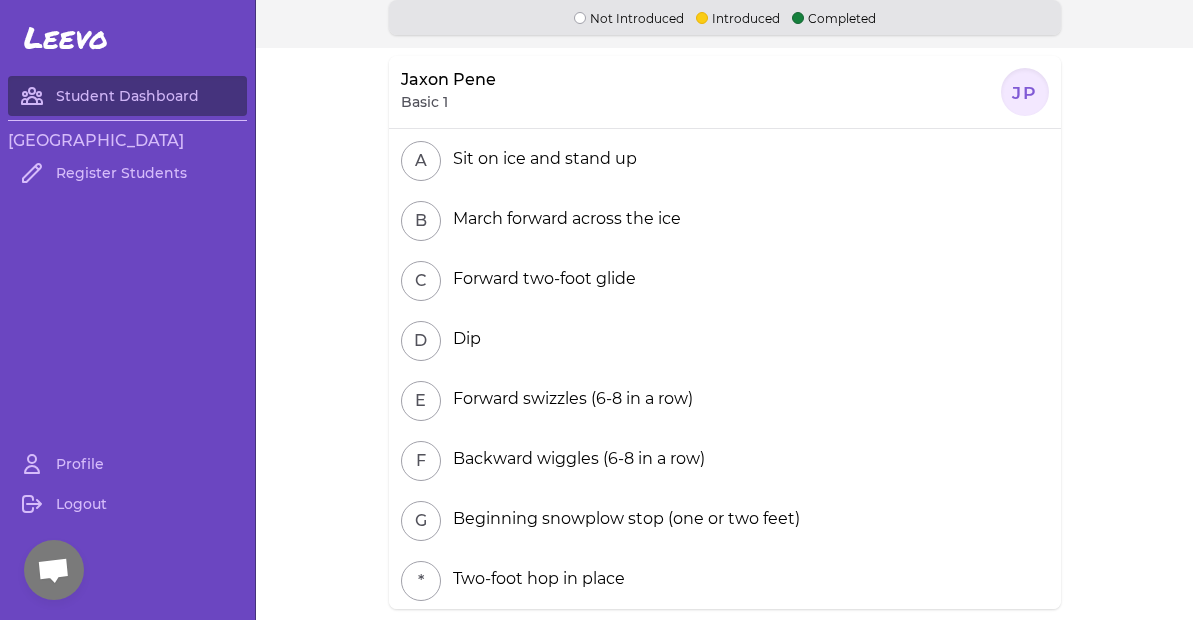 scroll, scrollTop: 0, scrollLeft: 0, axis: both 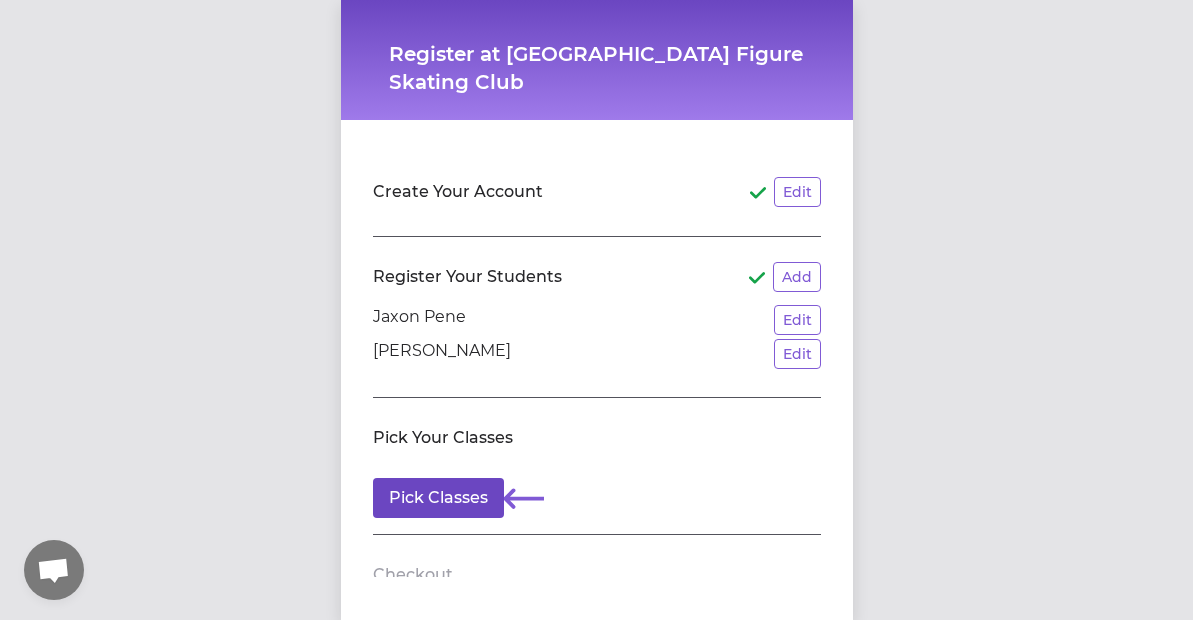 click on "Pick Classes" at bounding box center [438, 498] 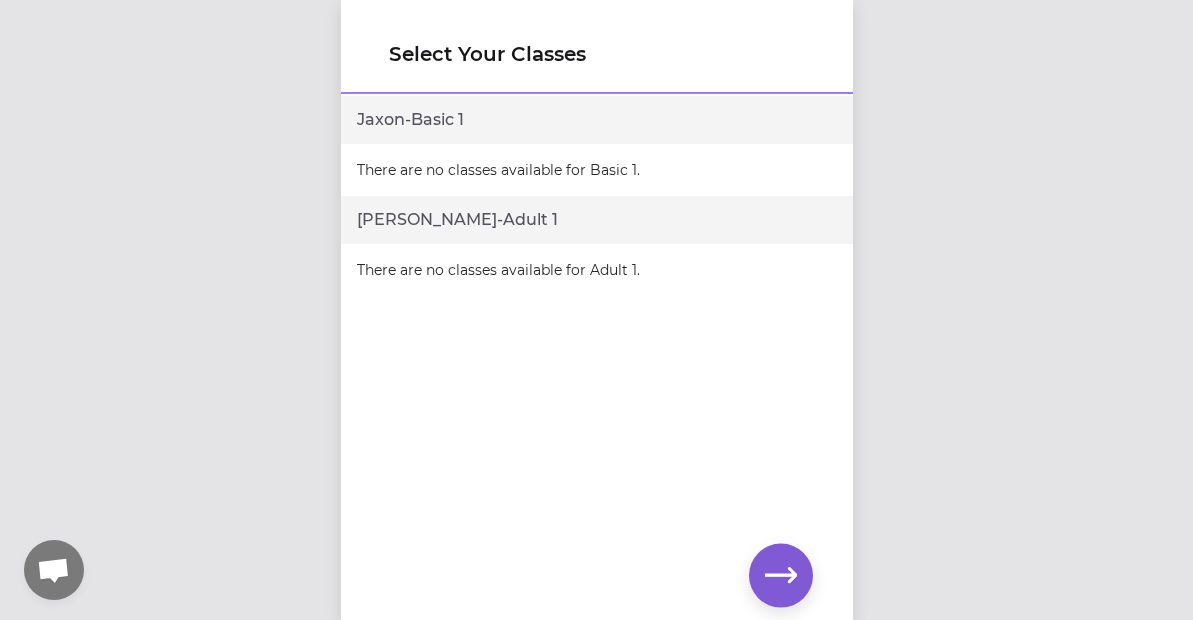 click 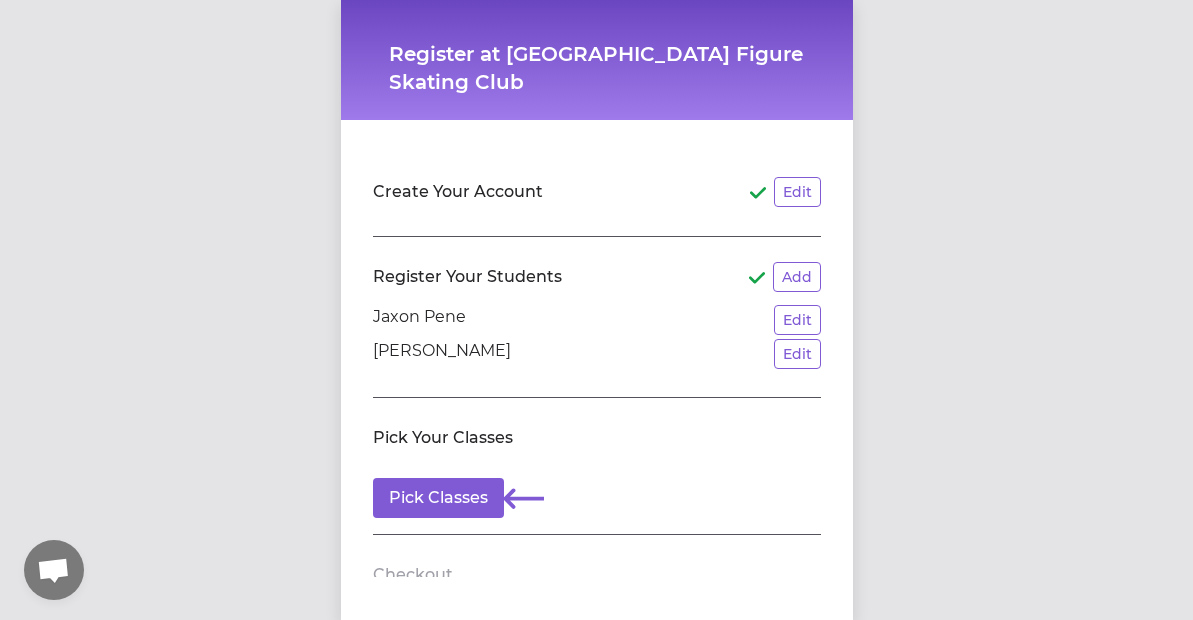 scroll, scrollTop: 0, scrollLeft: 0, axis: both 